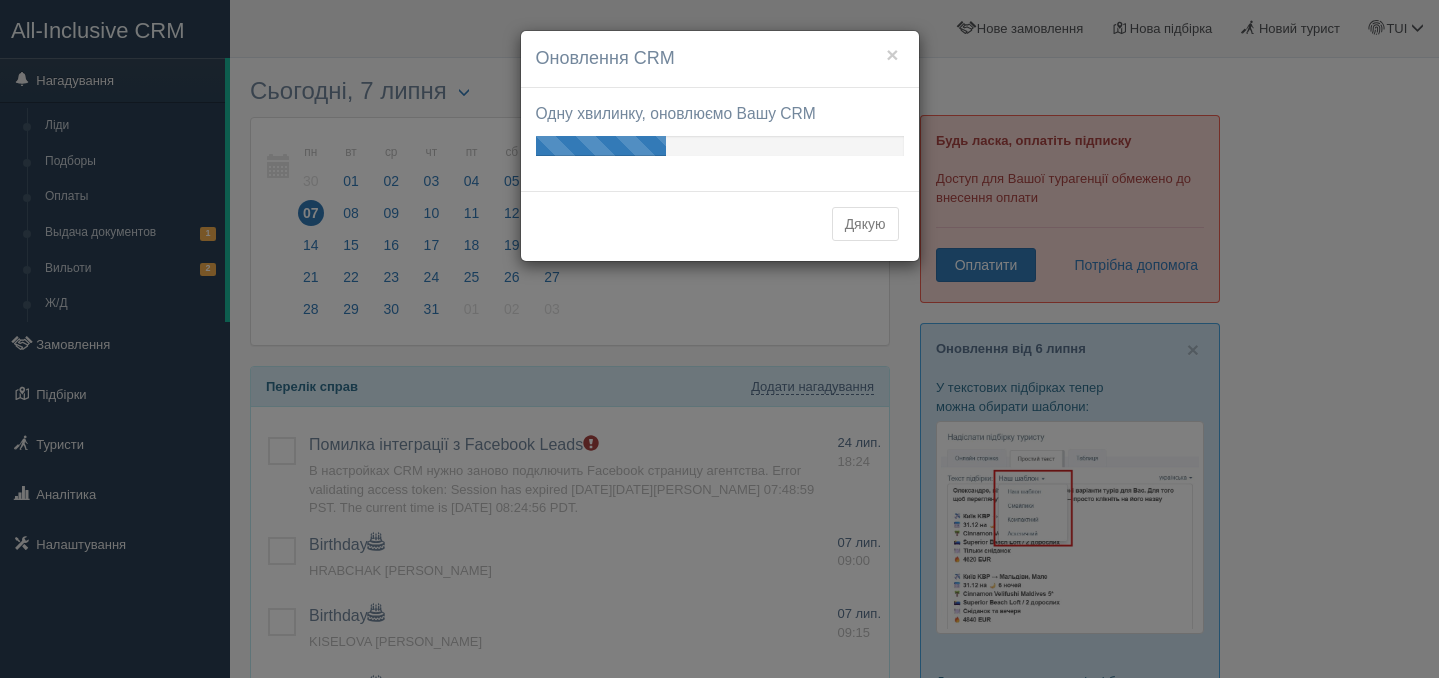 scroll, scrollTop: 0, scrollLeft: 0, axis: both 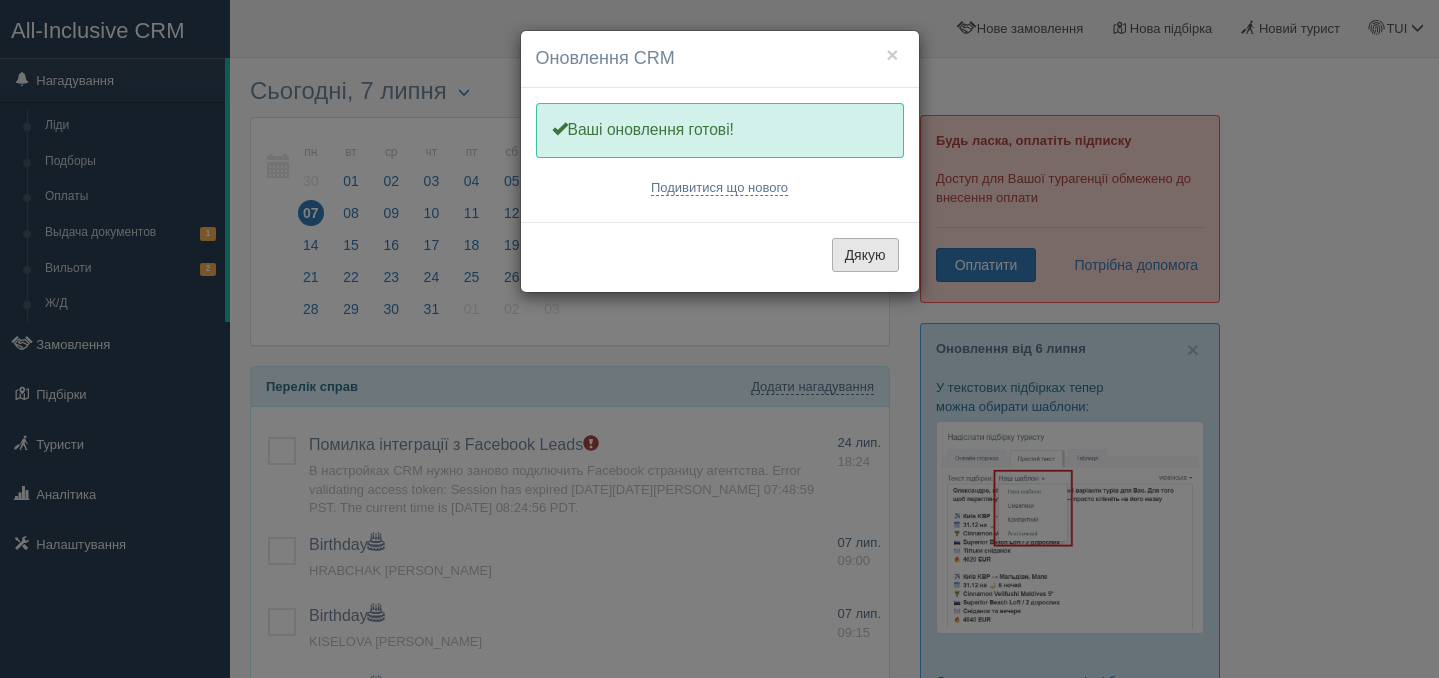 click on "Дякую" at bounding box center (865, 255) 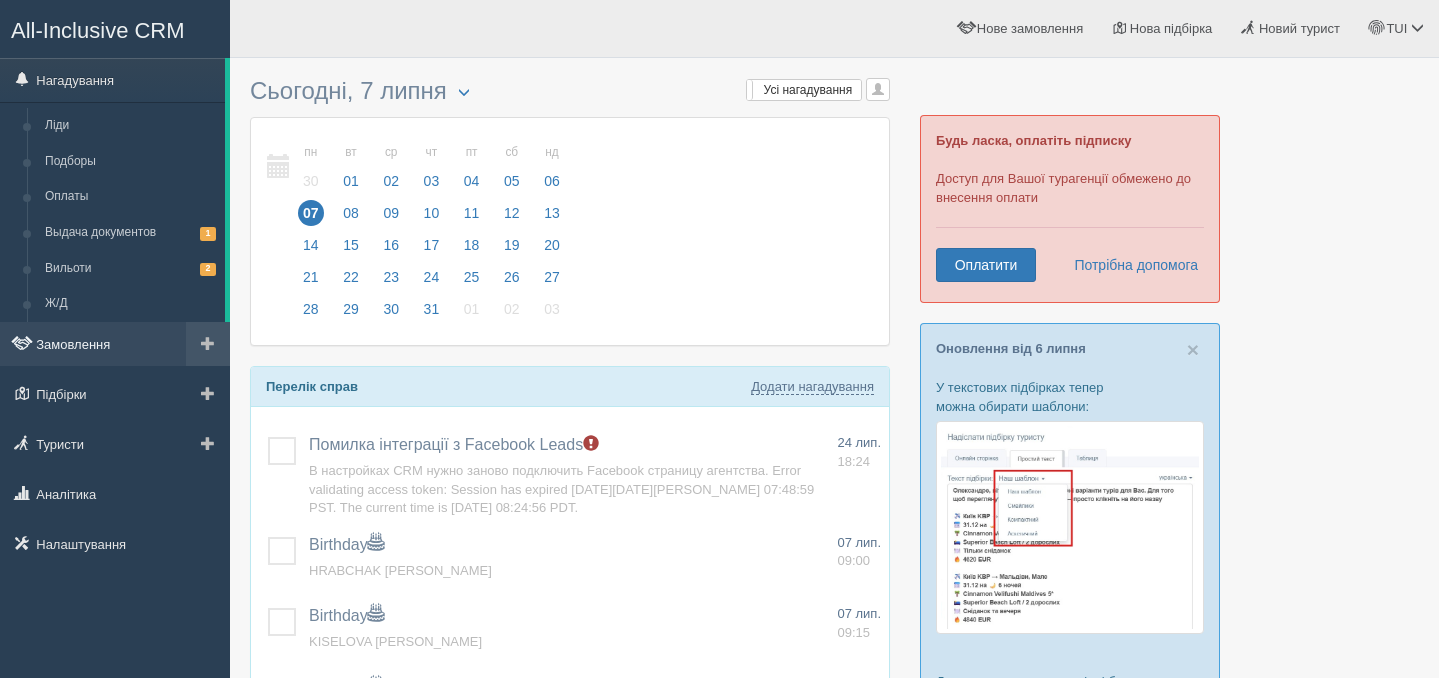 click on "Замовлення" at bounding box center [115, 344] 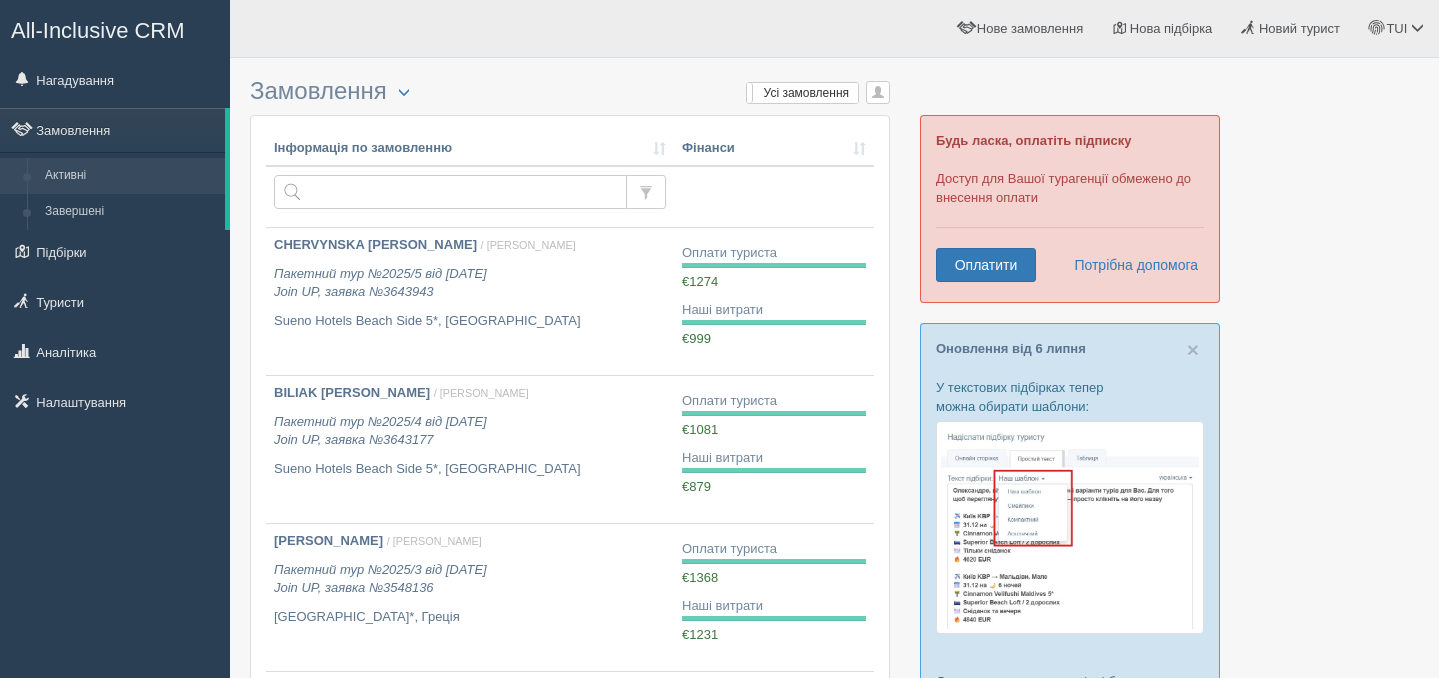 scroll, scrollTop: 0, scrollLeft: 0, axis: both 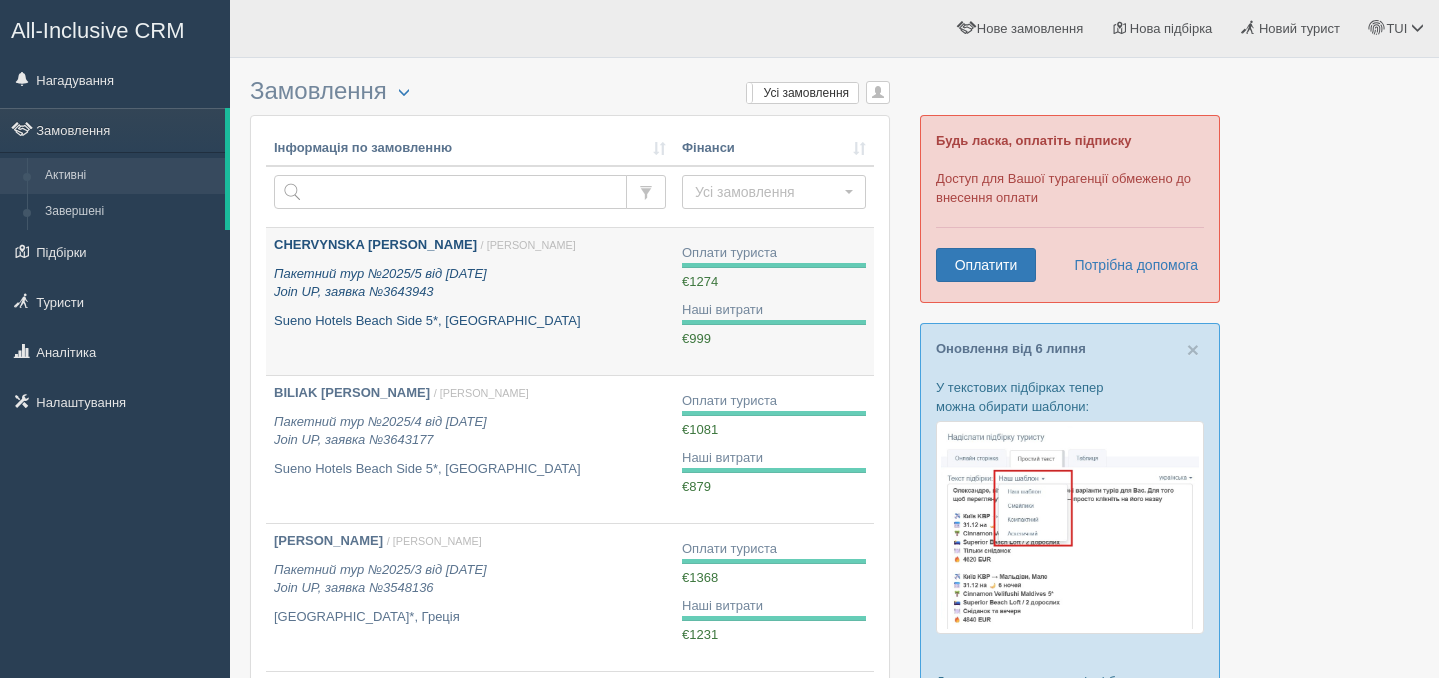 click on "CHERVYNSKA [PERSON_NAME]" at bounding box center (375, 244) 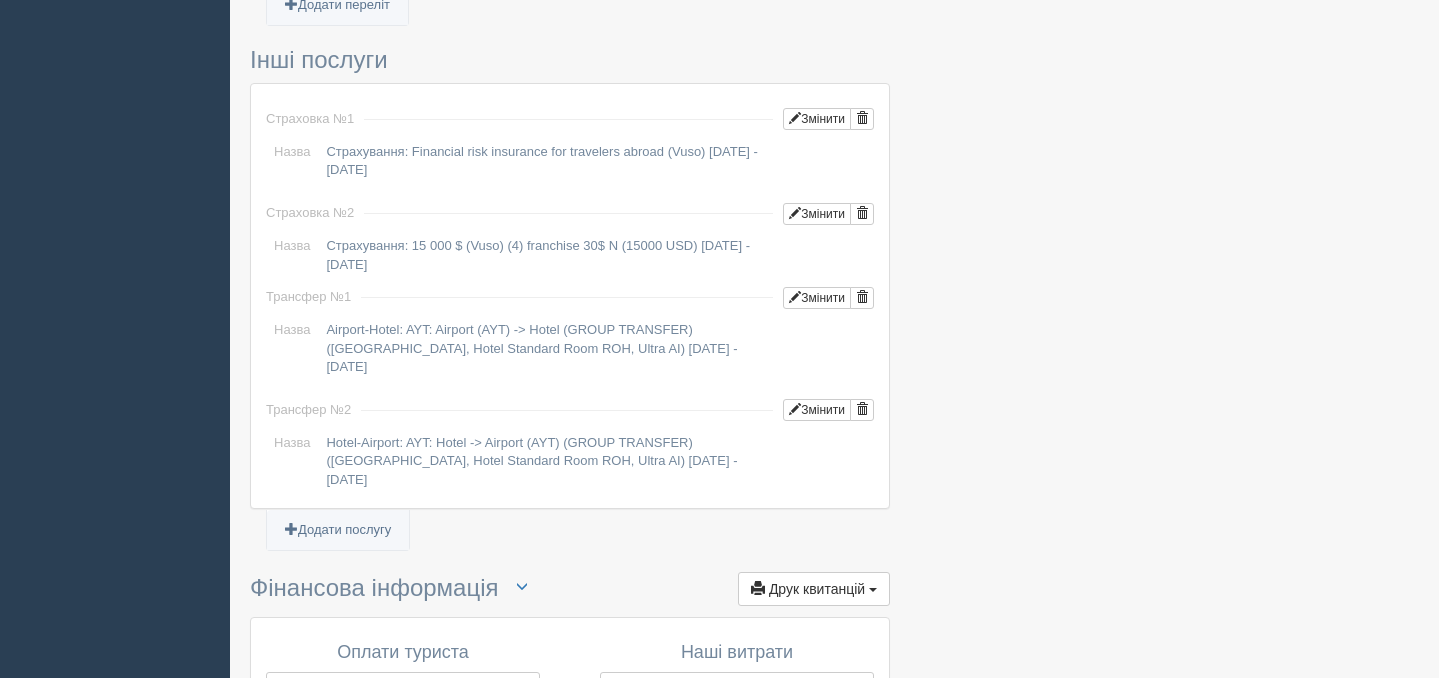 scroll, scrollTop: 1981, scrollLeft: 0, axis: vertical 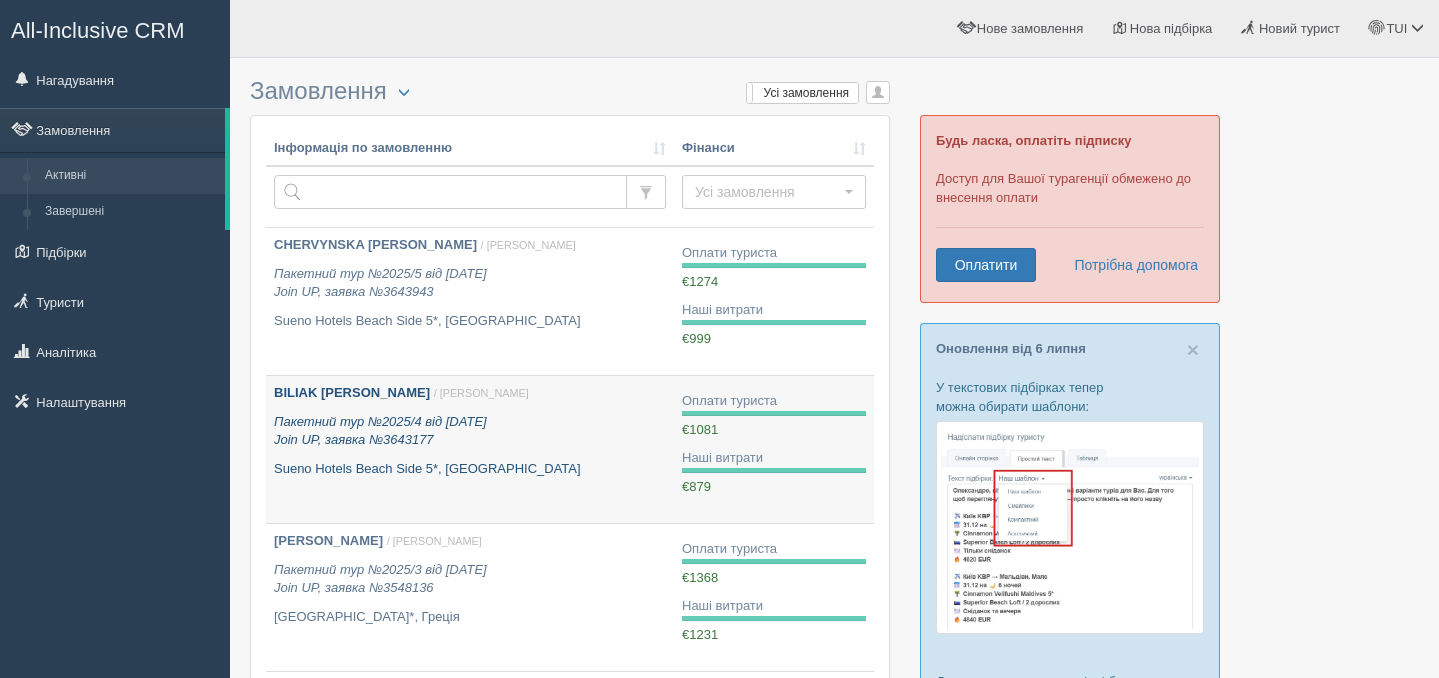 click on "Пакетний тур №2025/4 від 08.05.2025
Join UP, заявка №3643177" at bounding box center (380, 431) 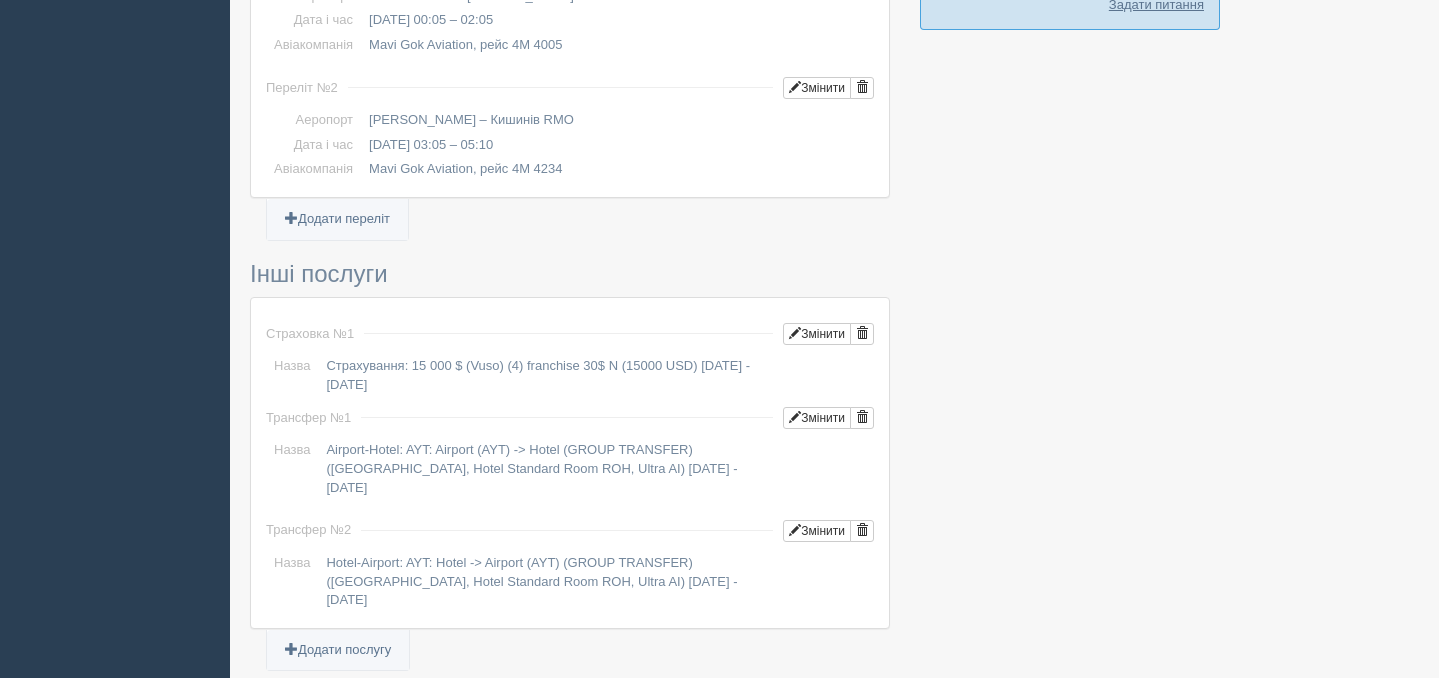 scroll, scrollTop: 1900, scrollLeft: 0, axis: vertical 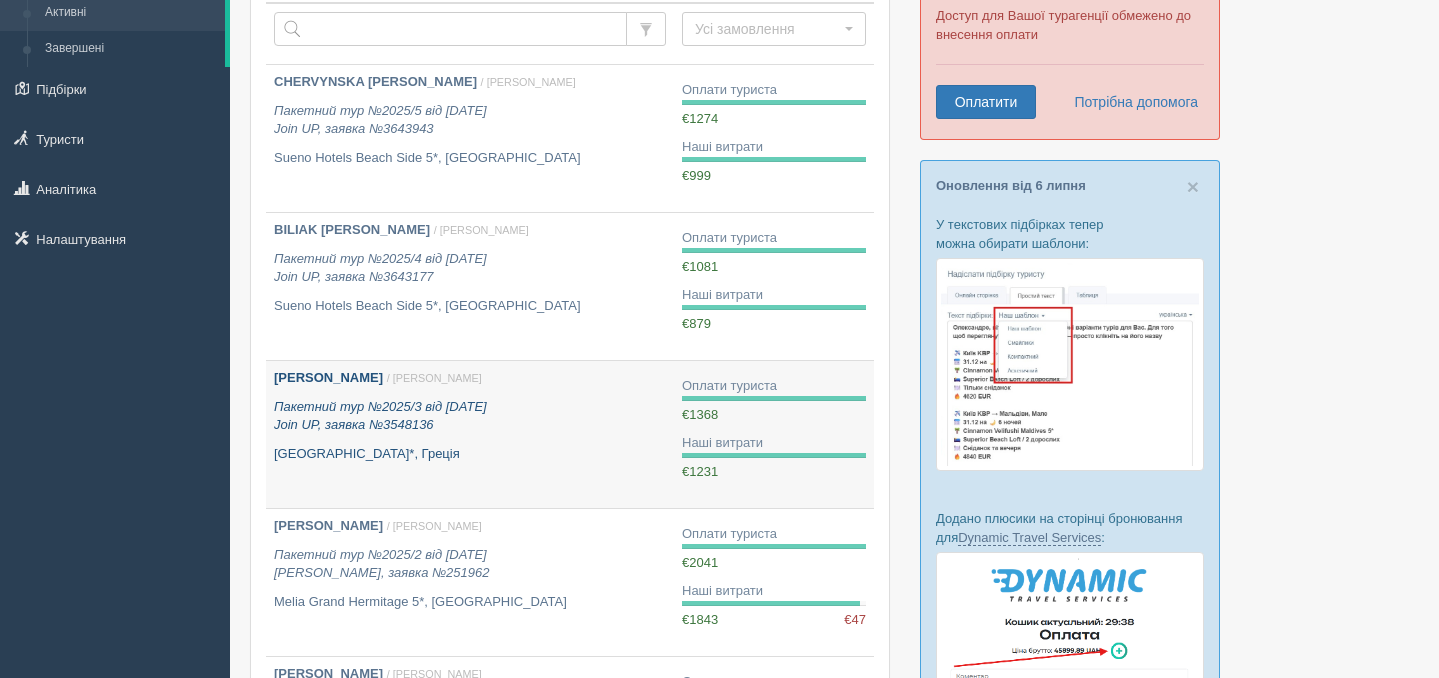 click on "[PERSON_NAME]" at bounding box center (328, 377) 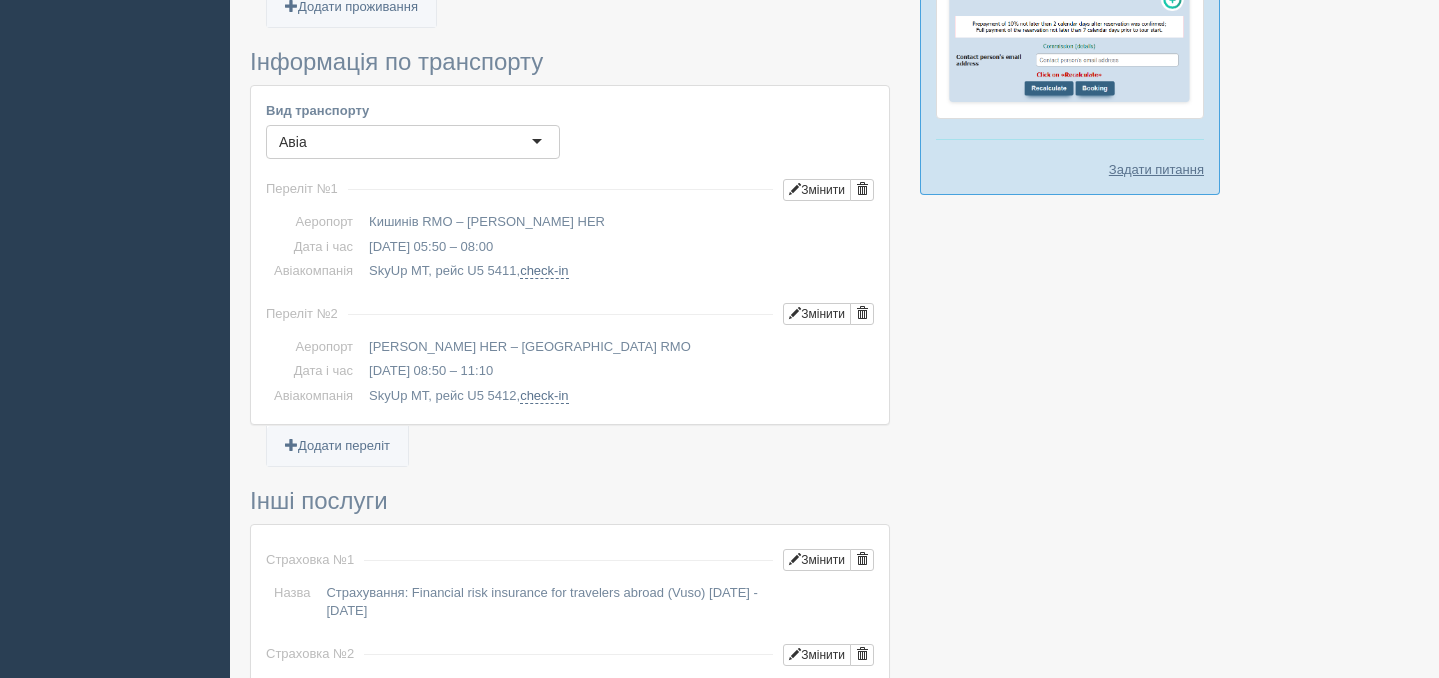 scroll, scrollTop: 2092, scrollLeft: 0, axis: vertical 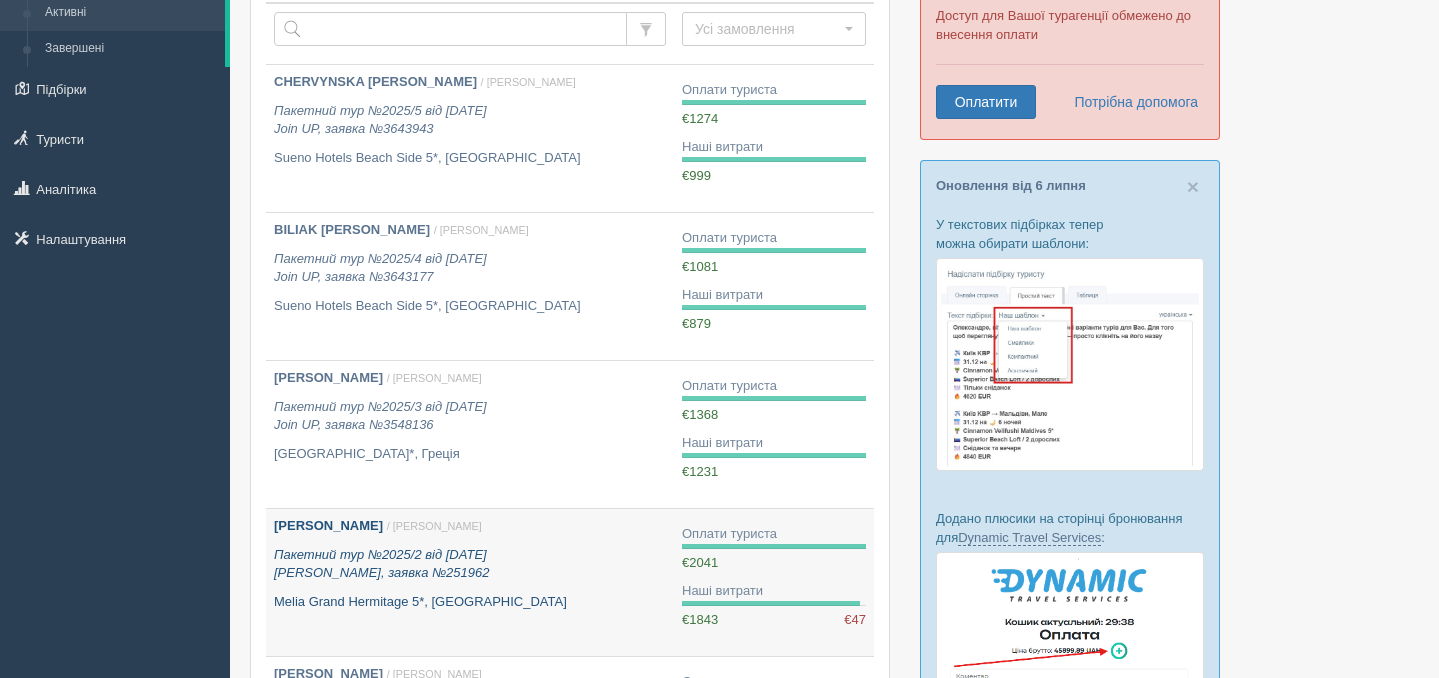 click on "Alina Zadorozhnia
/ TUI С." at bounding box center (470, 526) 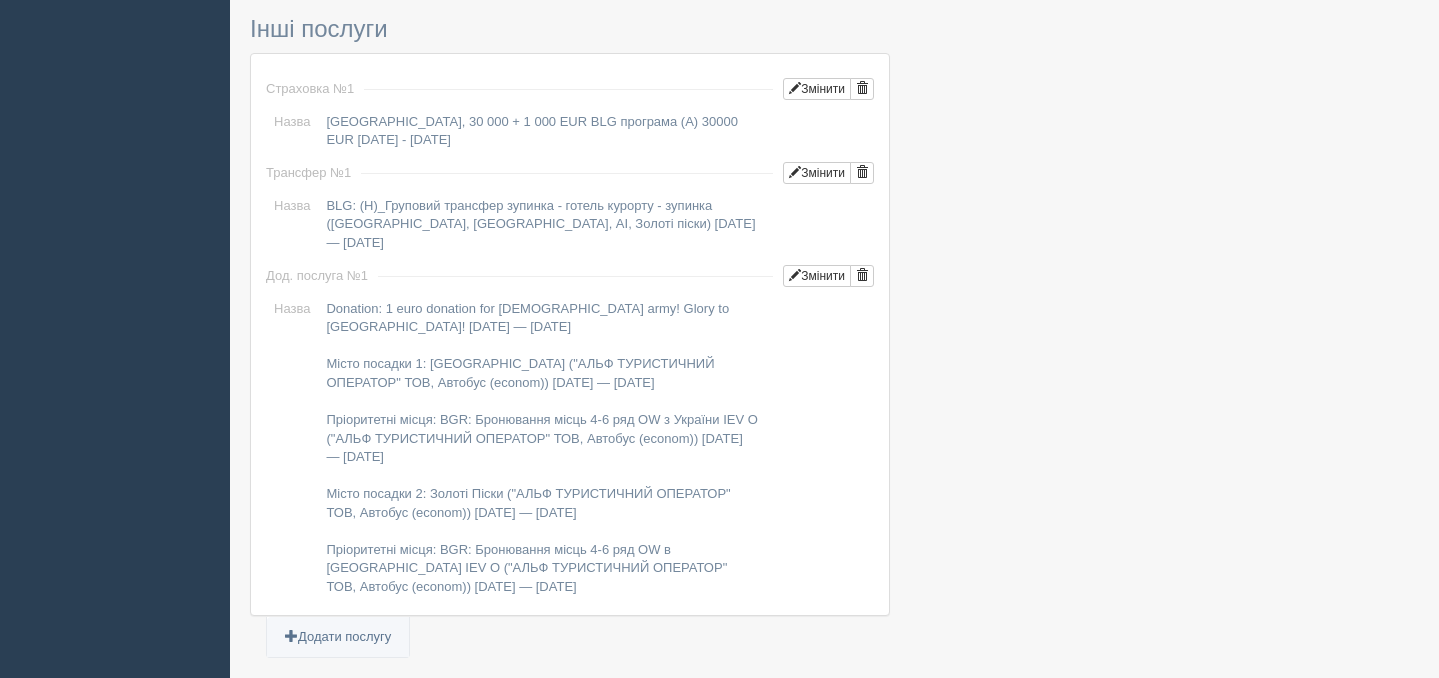 scroll, scrollTop: 2197, scrollLeft: 0, axis: vertical 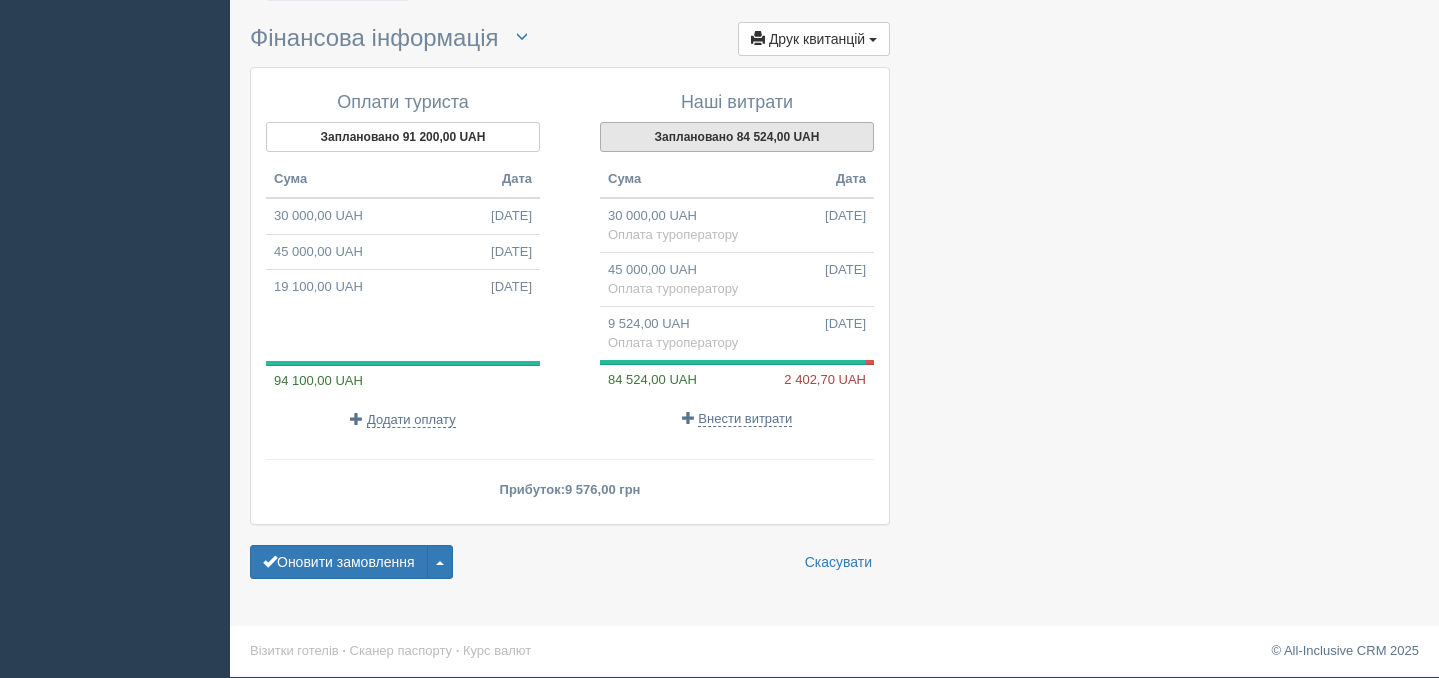 click on "Заплановано 84 524,00 UAH" at bounding box center (737, 137) 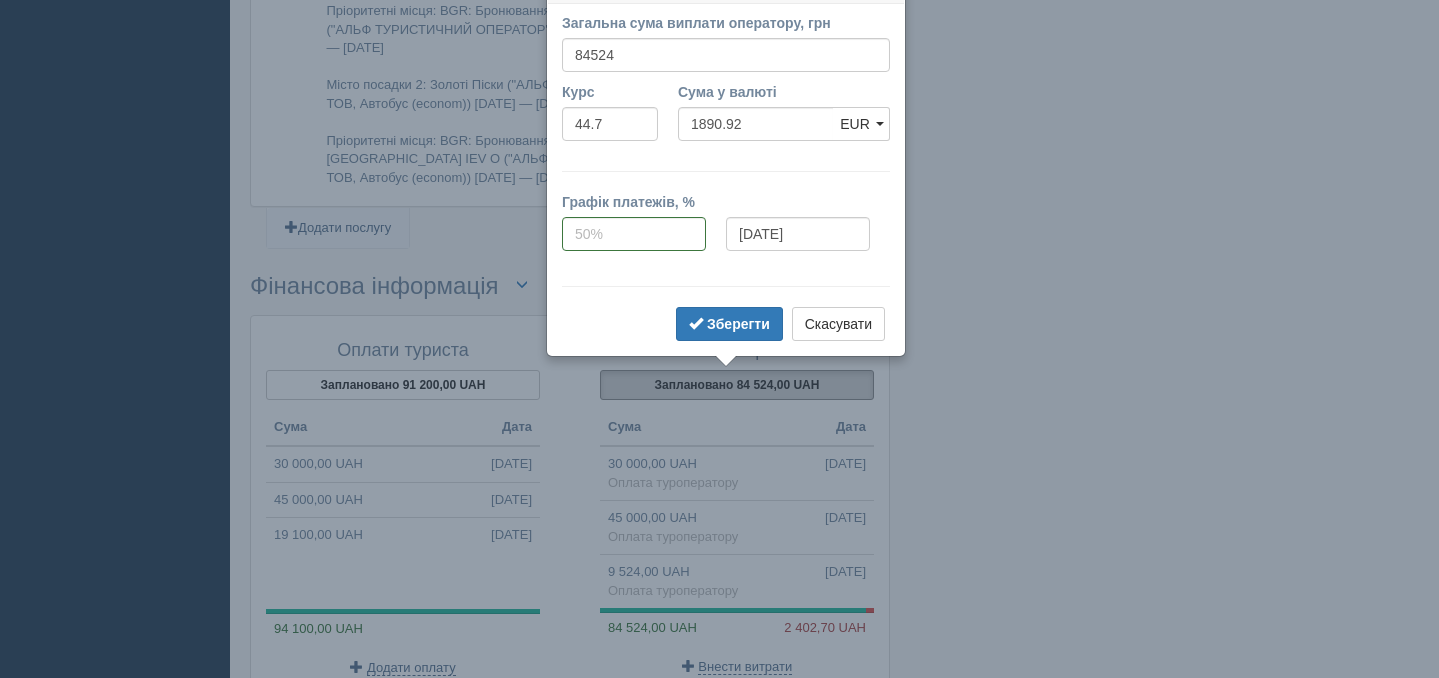 scroll, scrollTop: 1918, scrollLeft: 0, axis: vertical 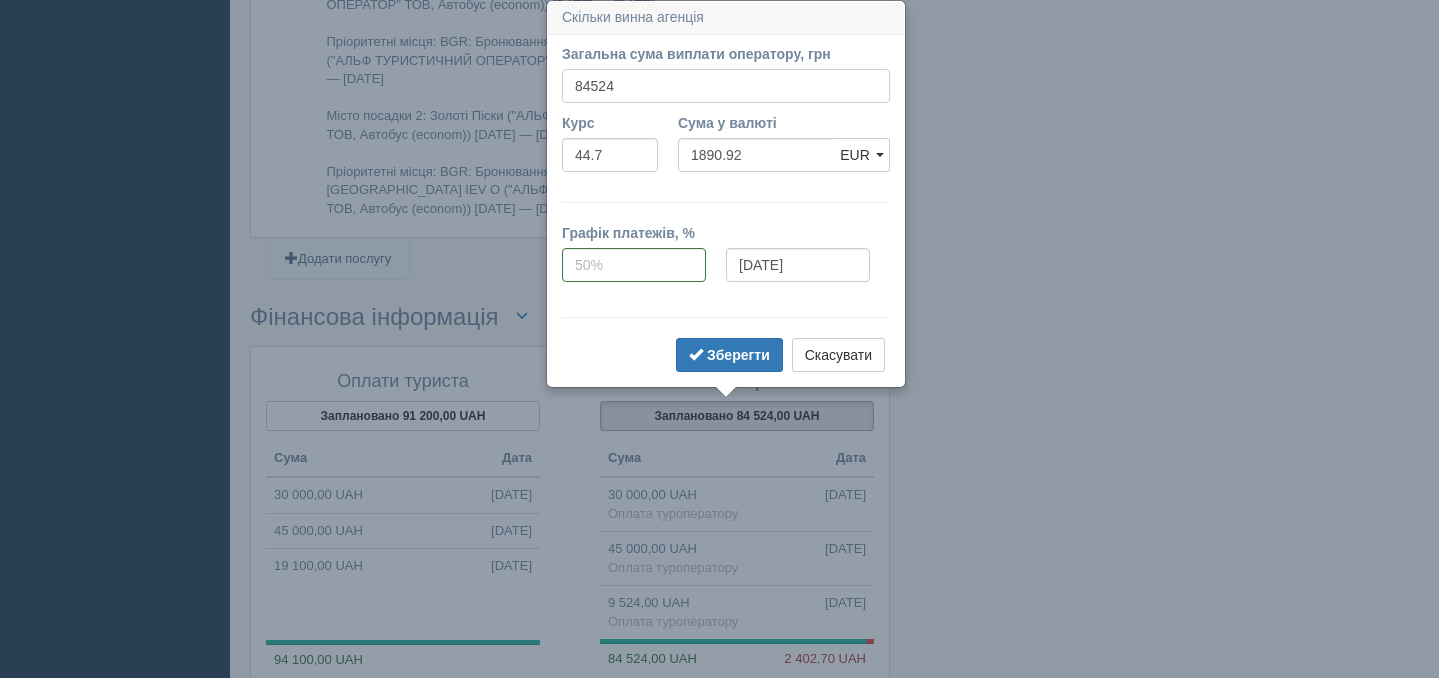 drag, startPoint x: 616, startPoint y: 78, endPoint x: 527, endPoint y: 79, distance: 89.005615 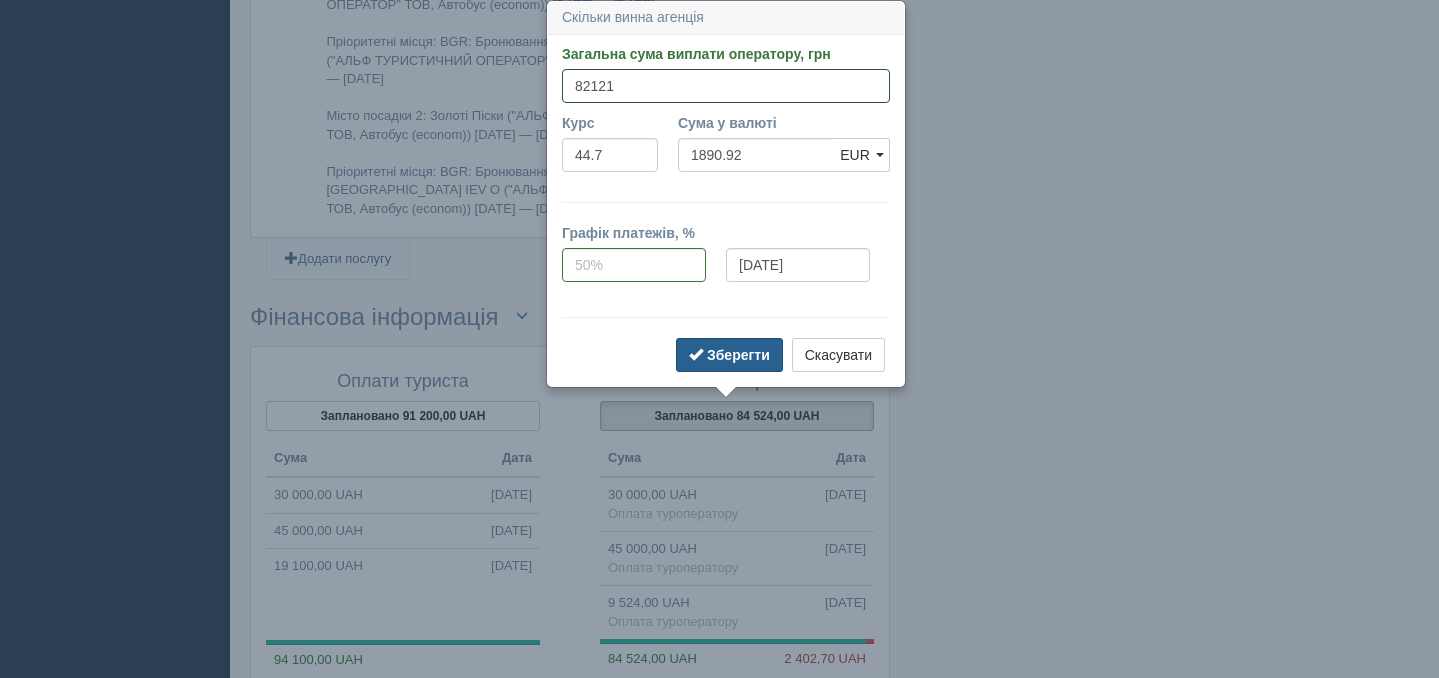 type on "82121" 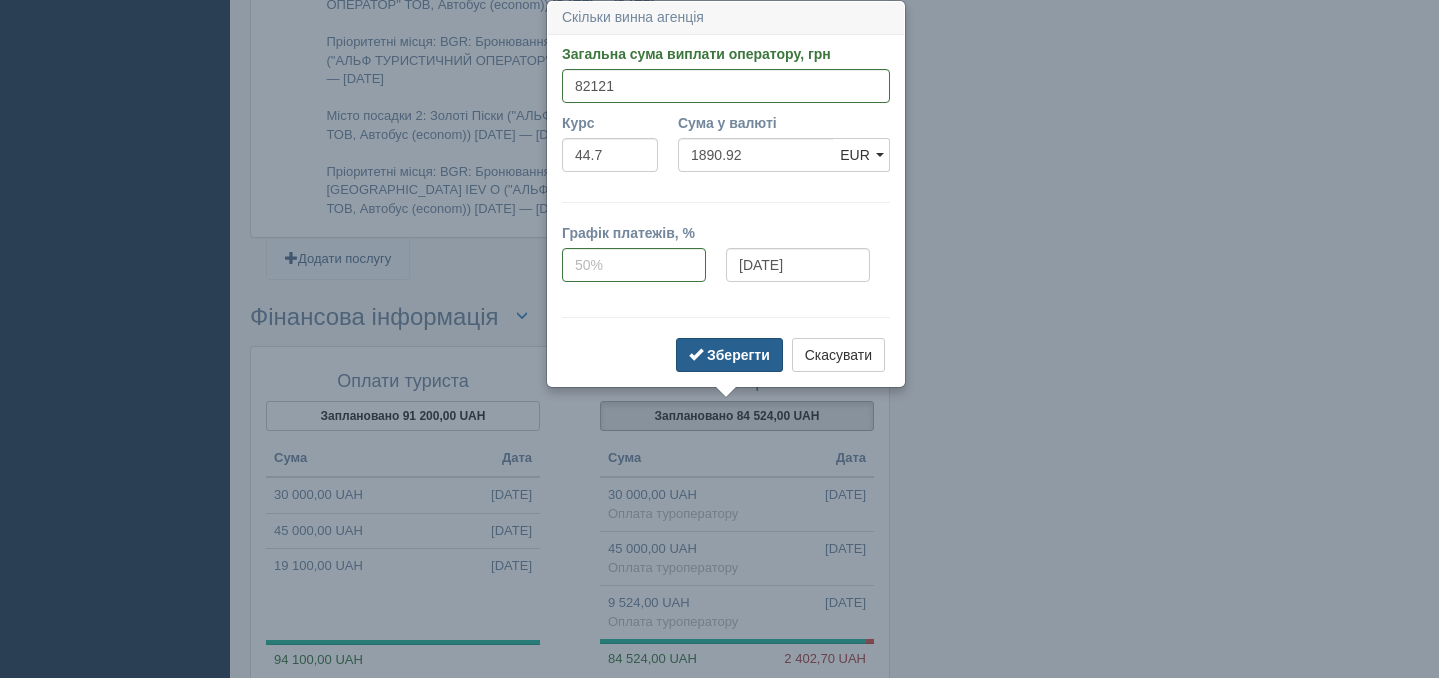 type on "1837.16" 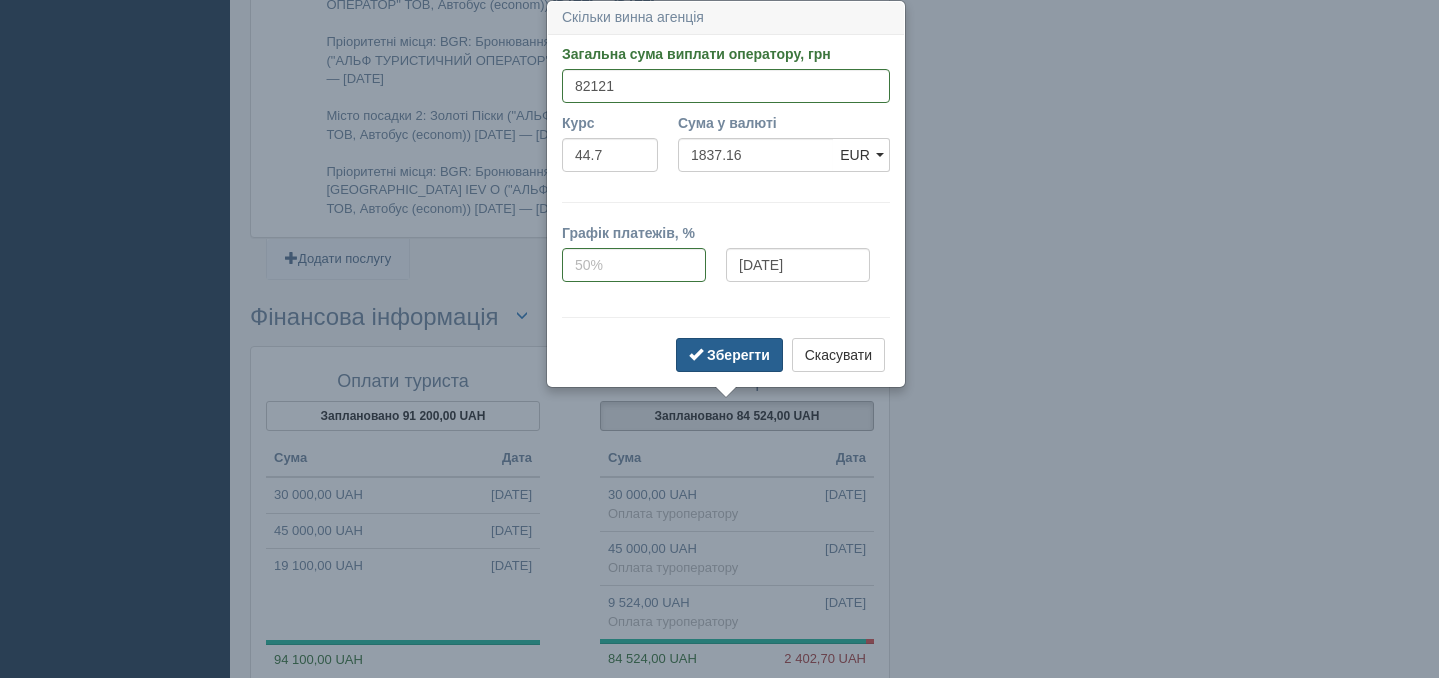 click on "Зберегти" at bounding box center [738, 355] 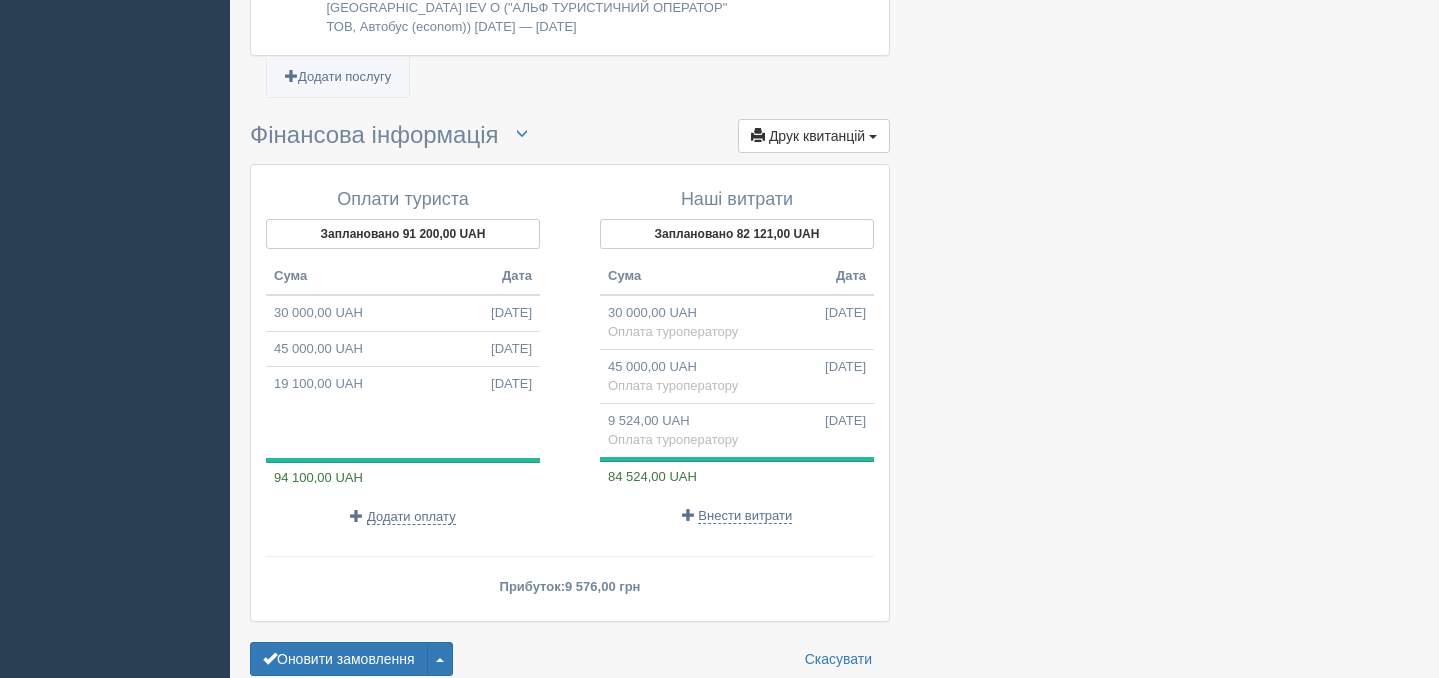 scroll, scrollTop: 2197, scrollLeft: 0, axis: vertical 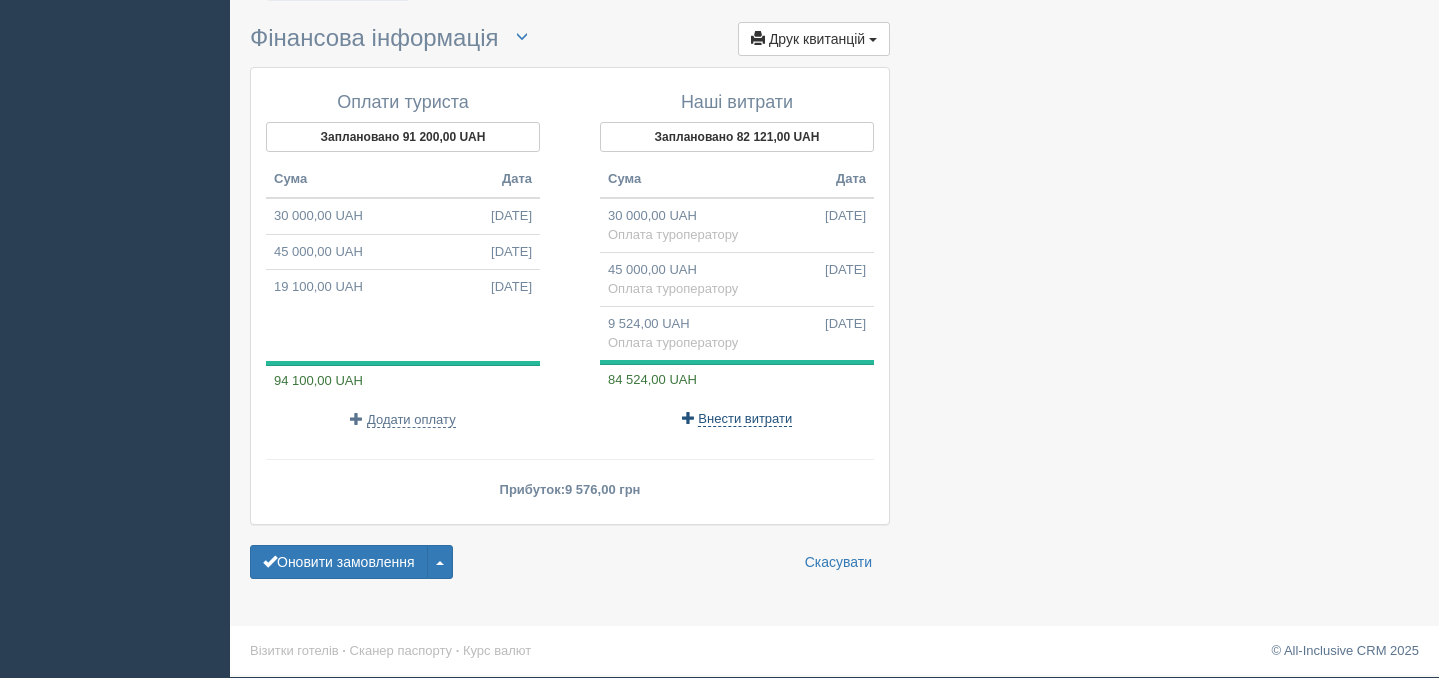 click on "Внести витрати" at bounding box center [745, 419] 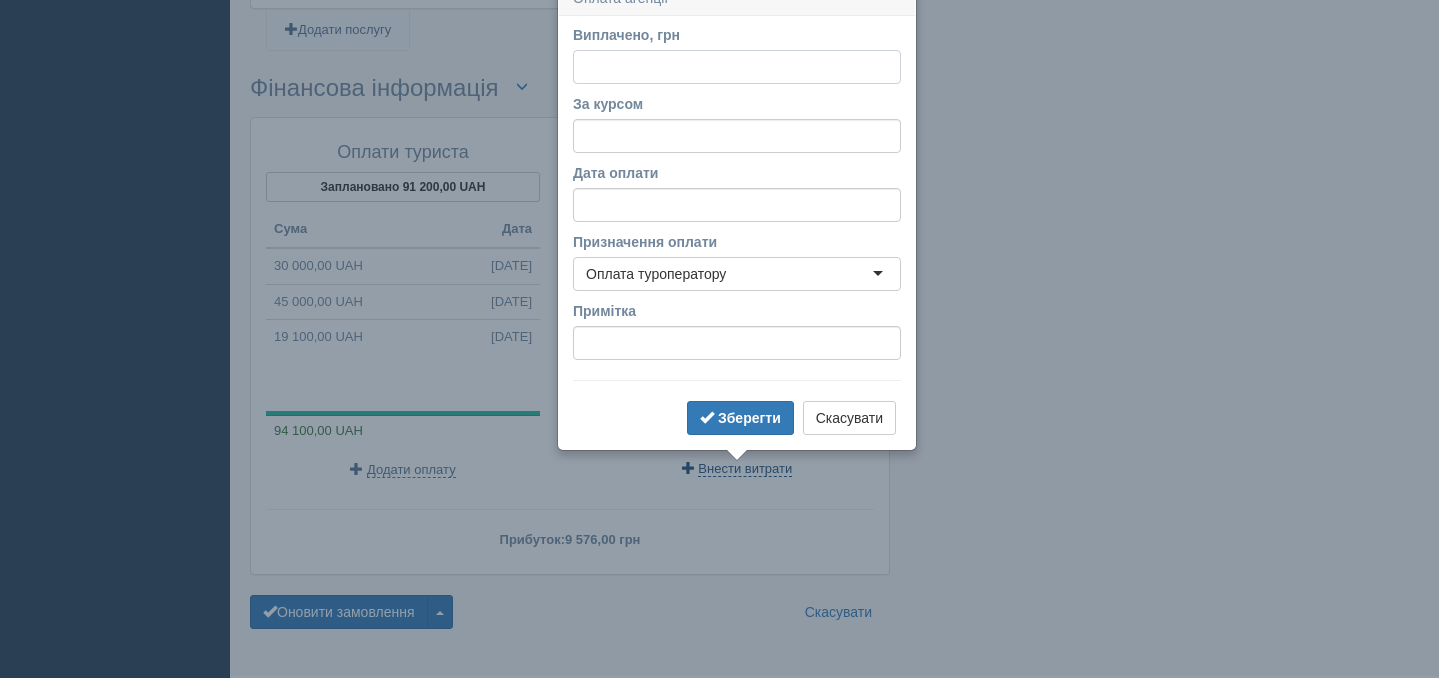 scroll, scrollTop: 2128, scrollLeft: 0, axis: vertical 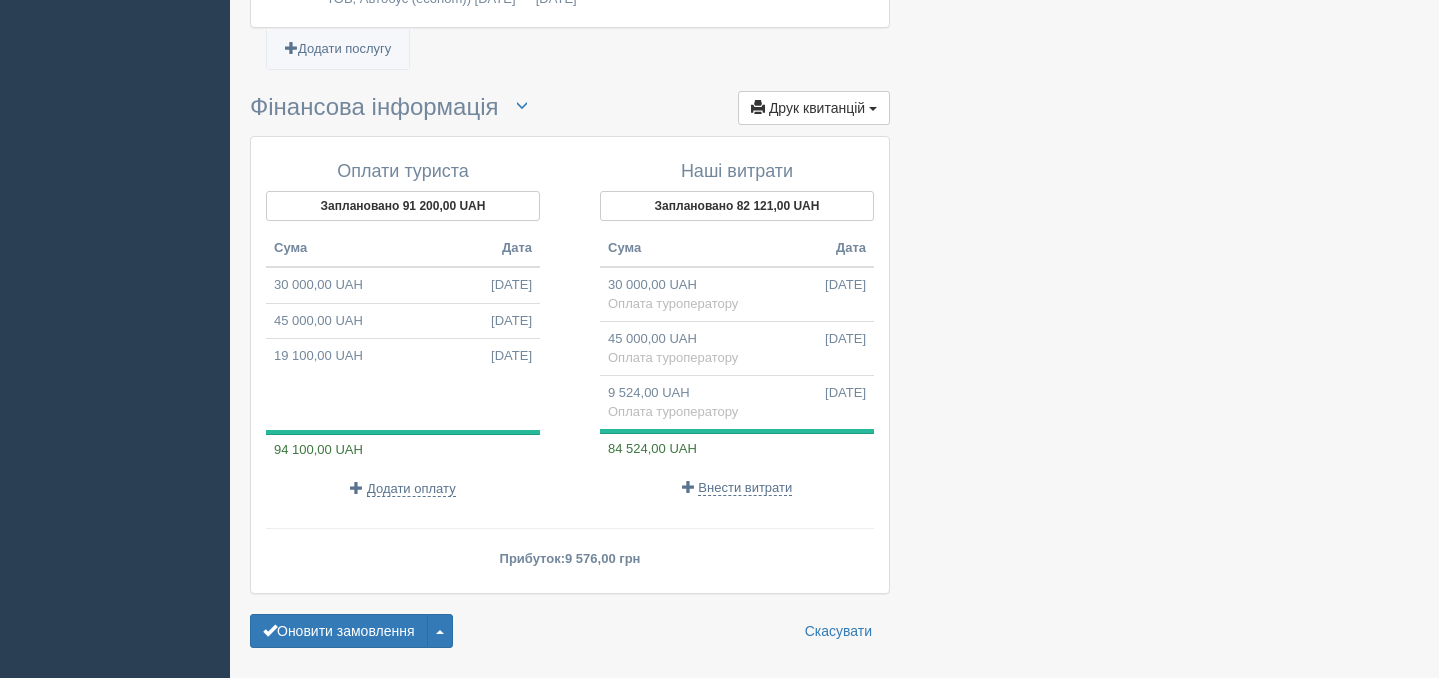 click at bounding box center (834, -701) 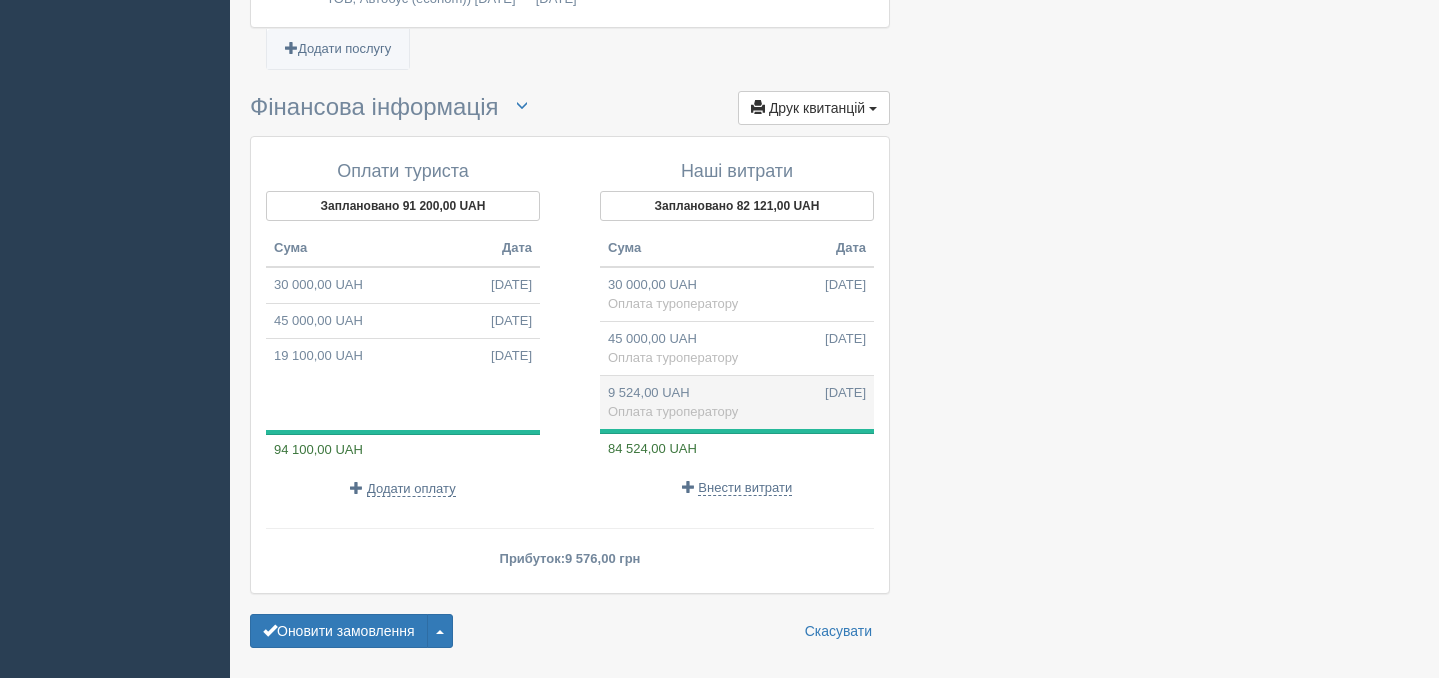 click on "9 524,00 UAH
[DATE]
Оплата туроператору" at bounding box center (737, 403) 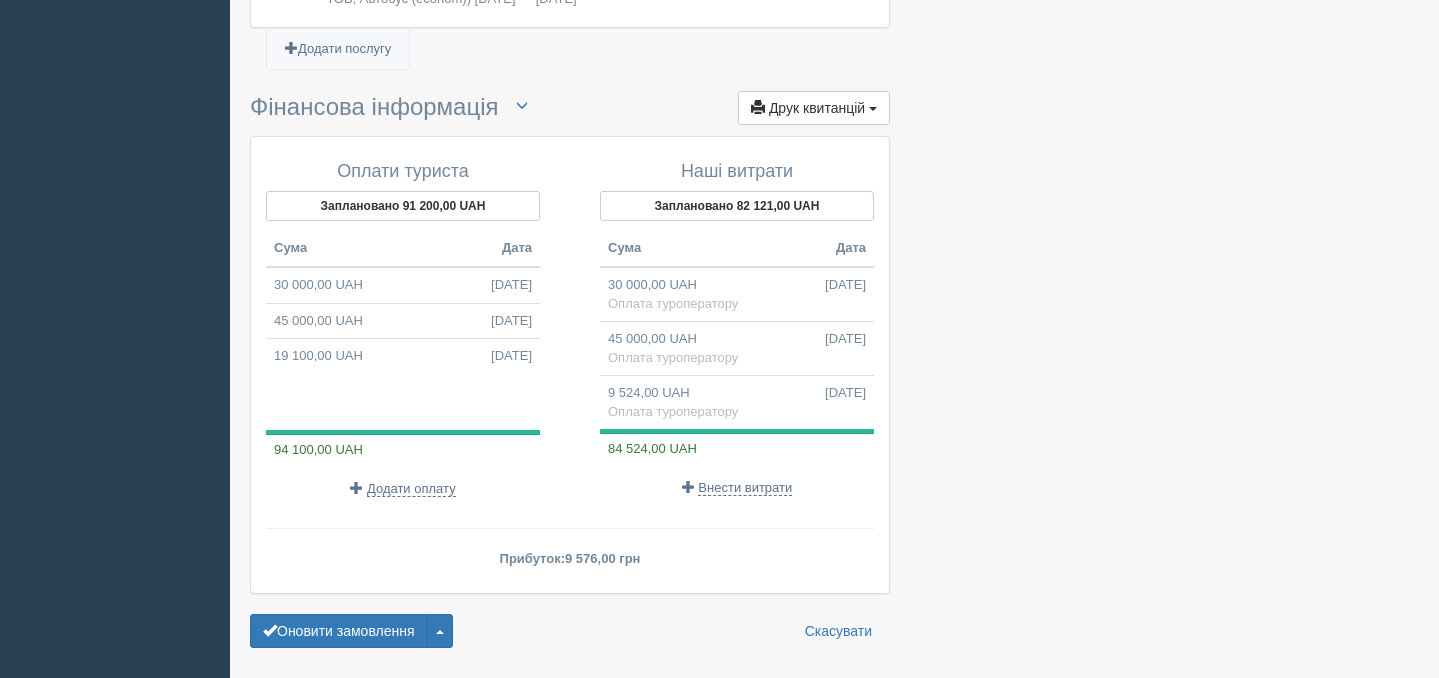 type on "9524.00" 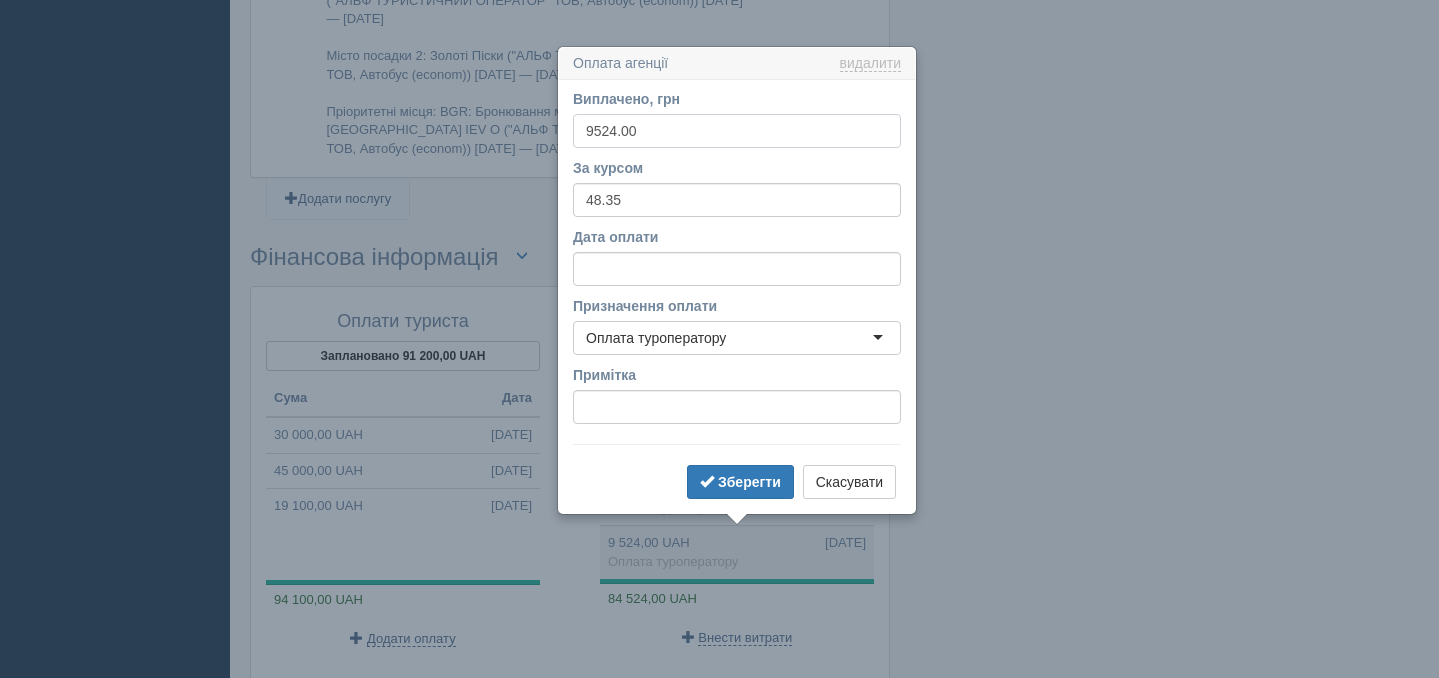 scroll, scrollTop: 2024, scrollLeft: 0, axis: vertical 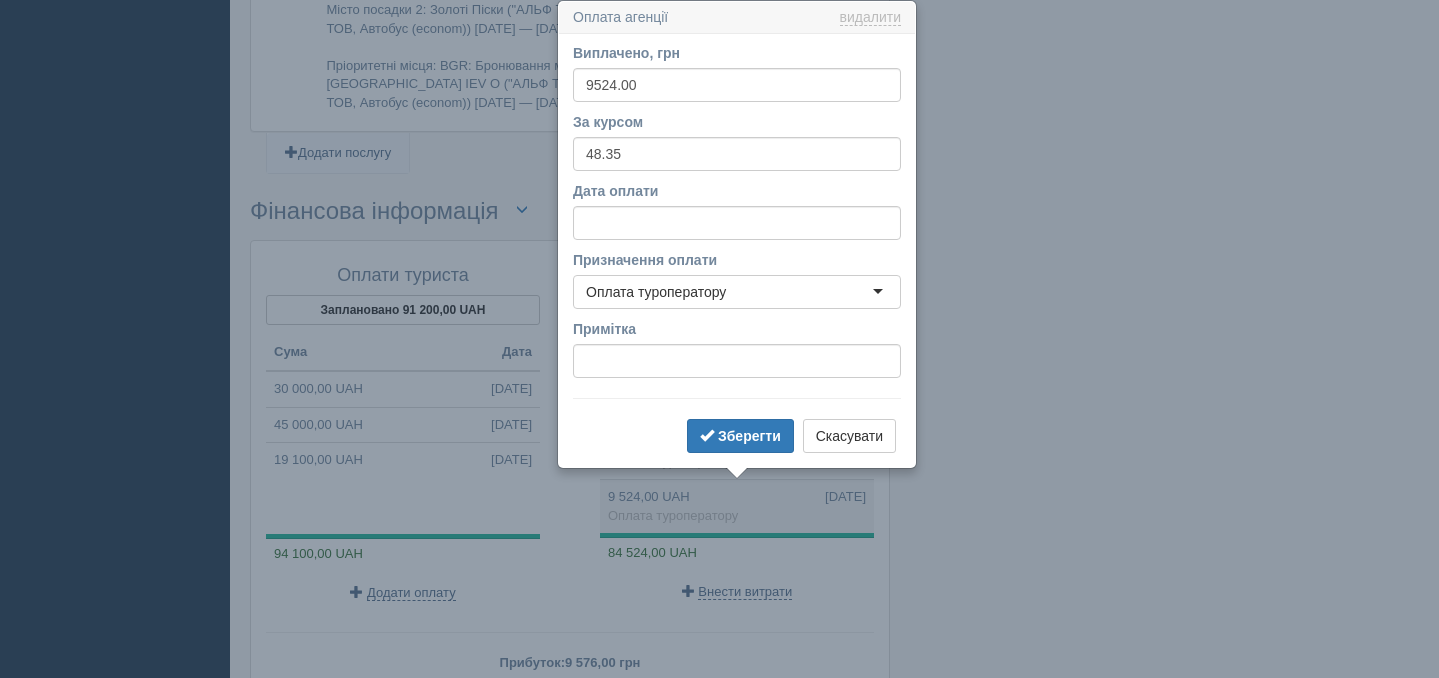 click at bounding box center (834, -597) 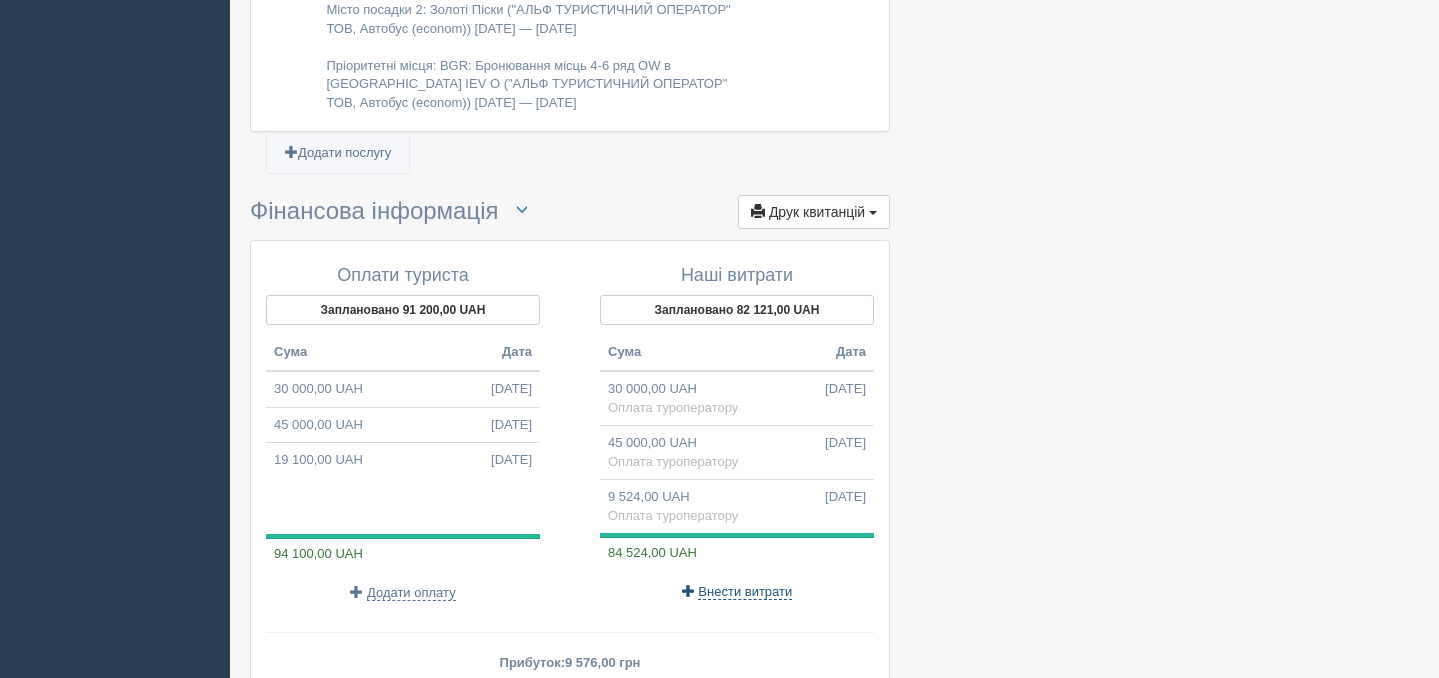 click on "Внести витрати" at bounding box center (745, 592) 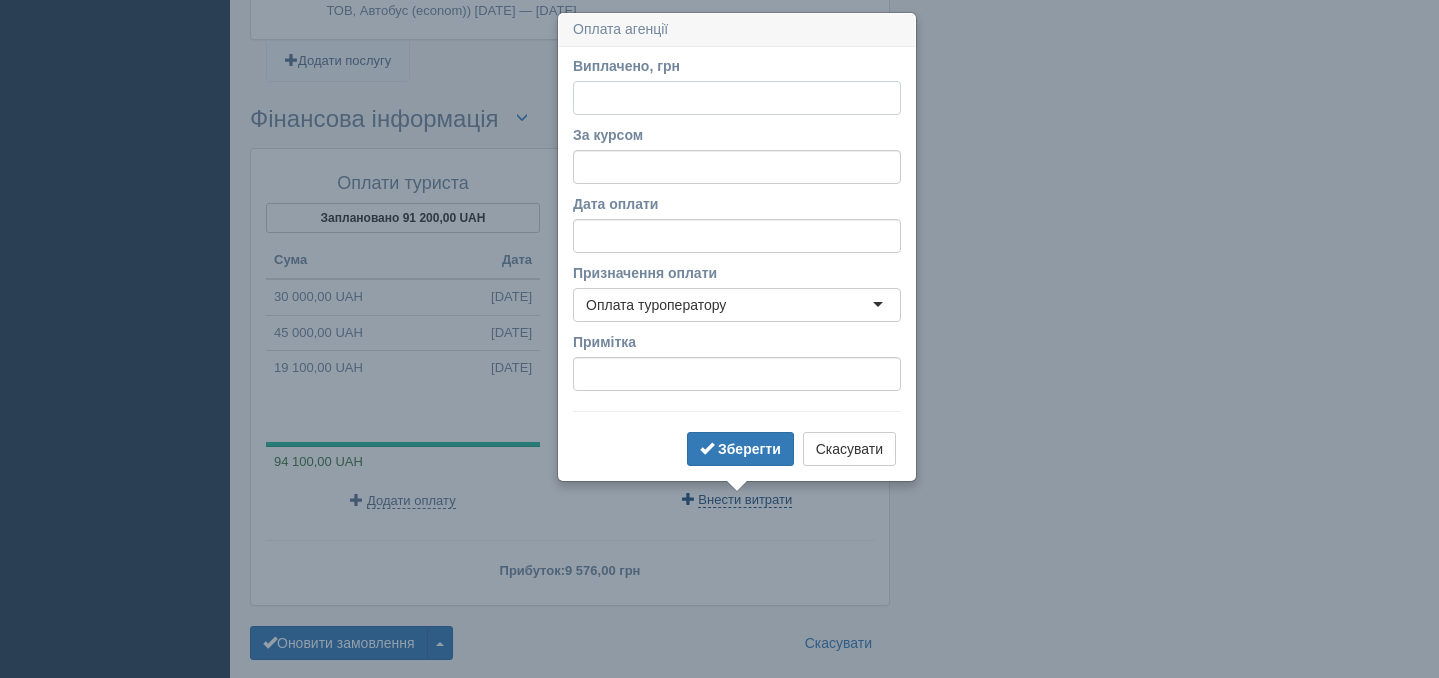 scroll, scrollTop: 2128, scrollLeft: 0, axis: vertical 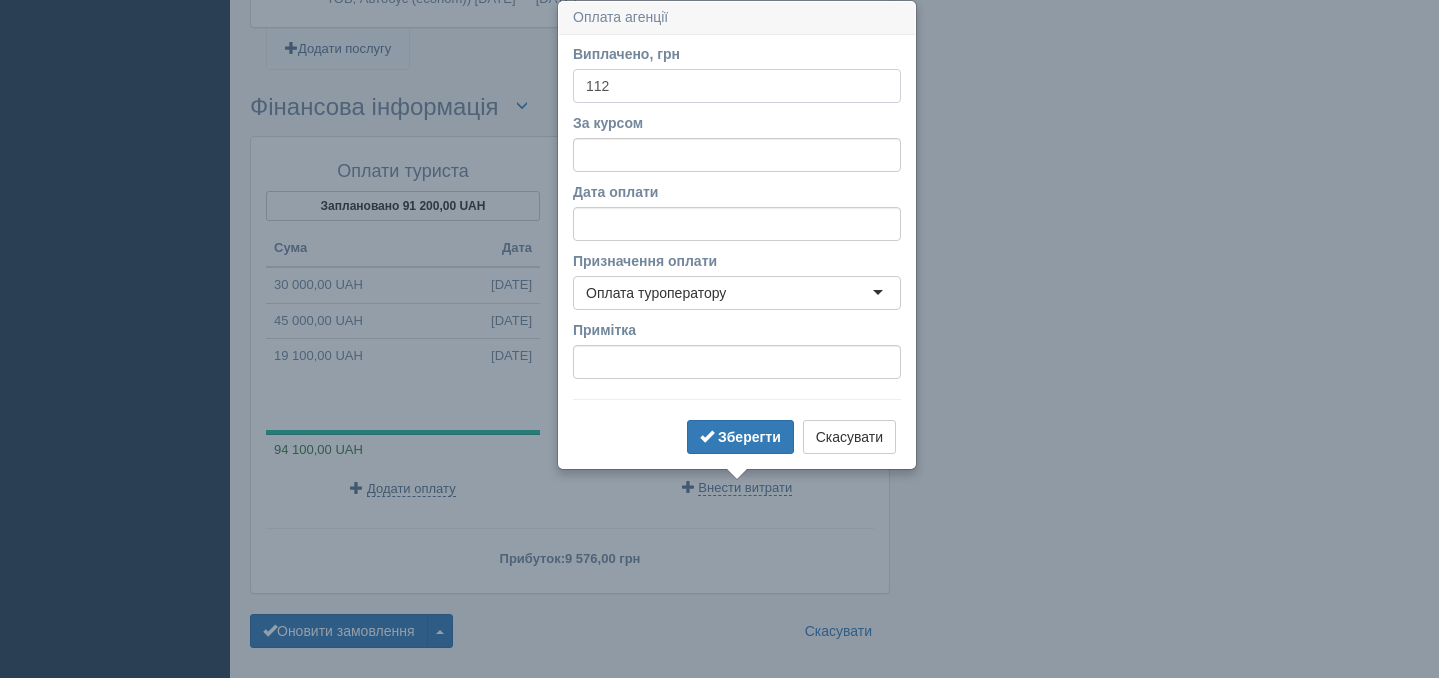 type on "112" 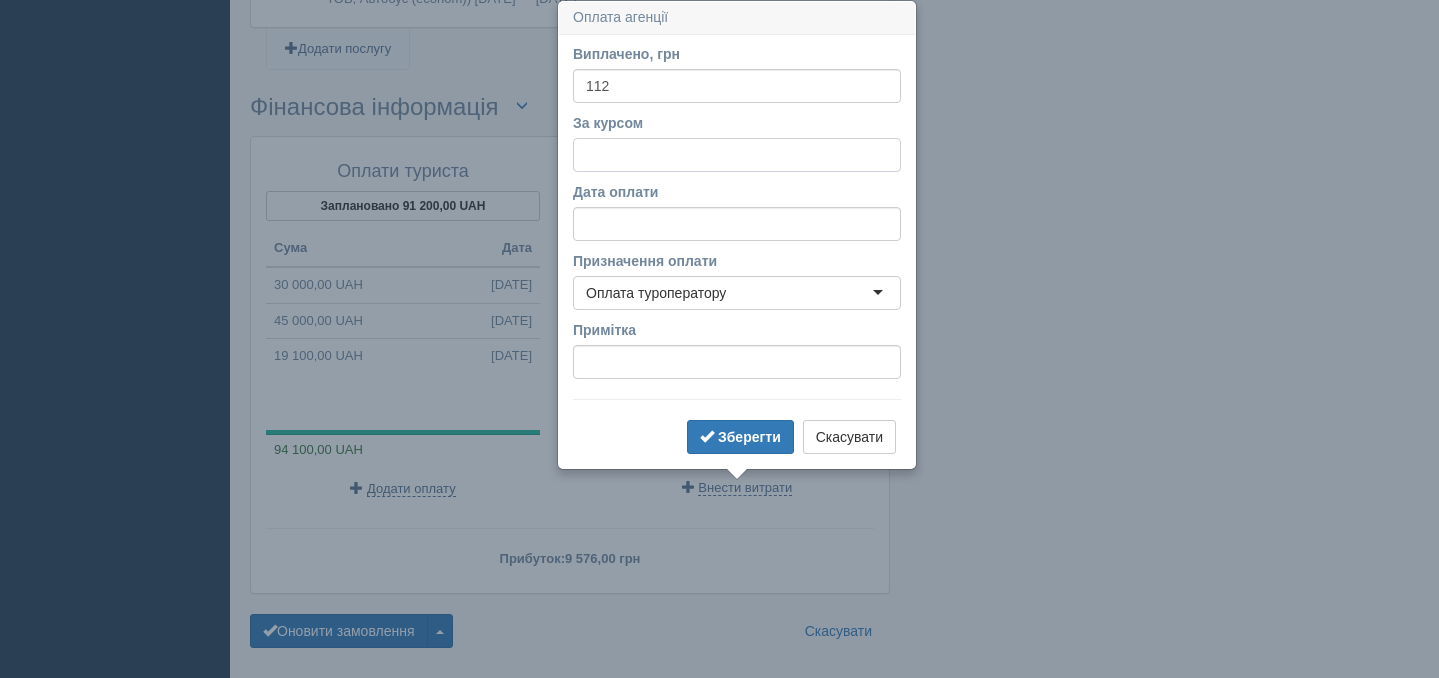 click on "За курсом" at bounding box center (737, 155) 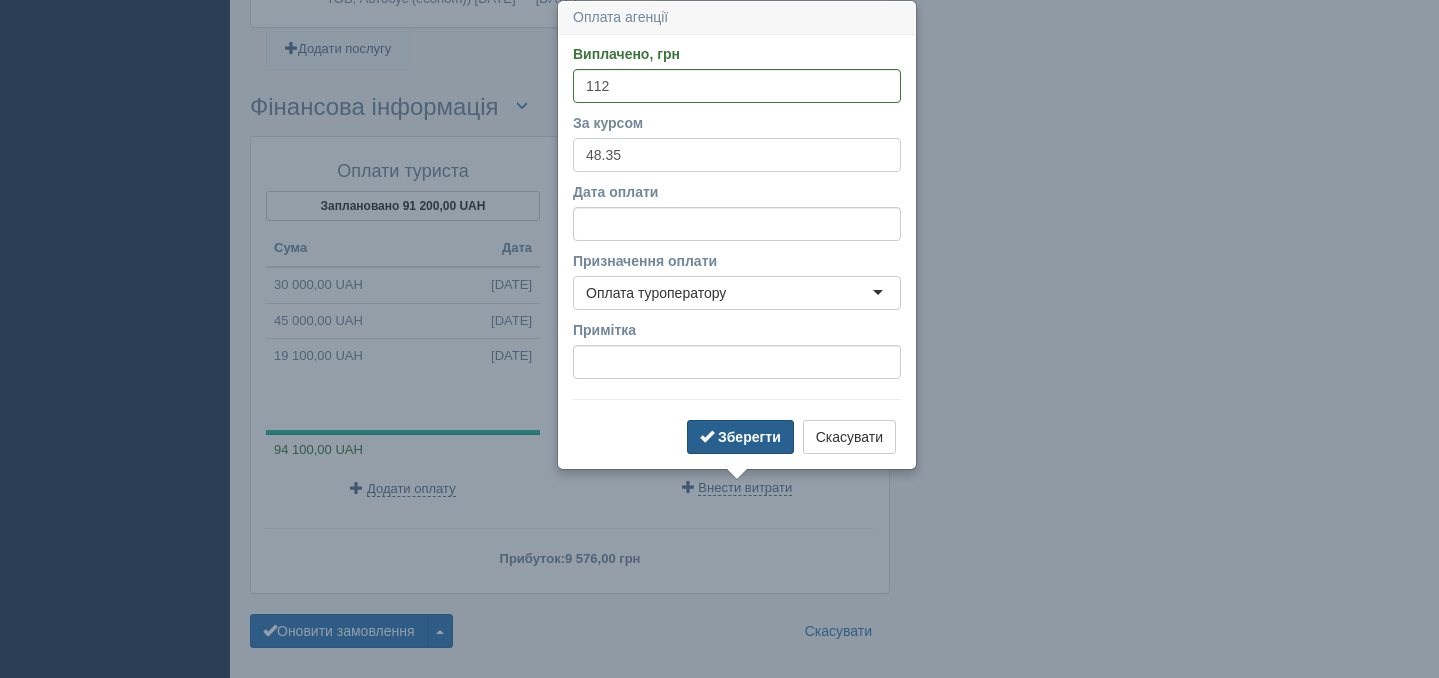 type on "48.35" 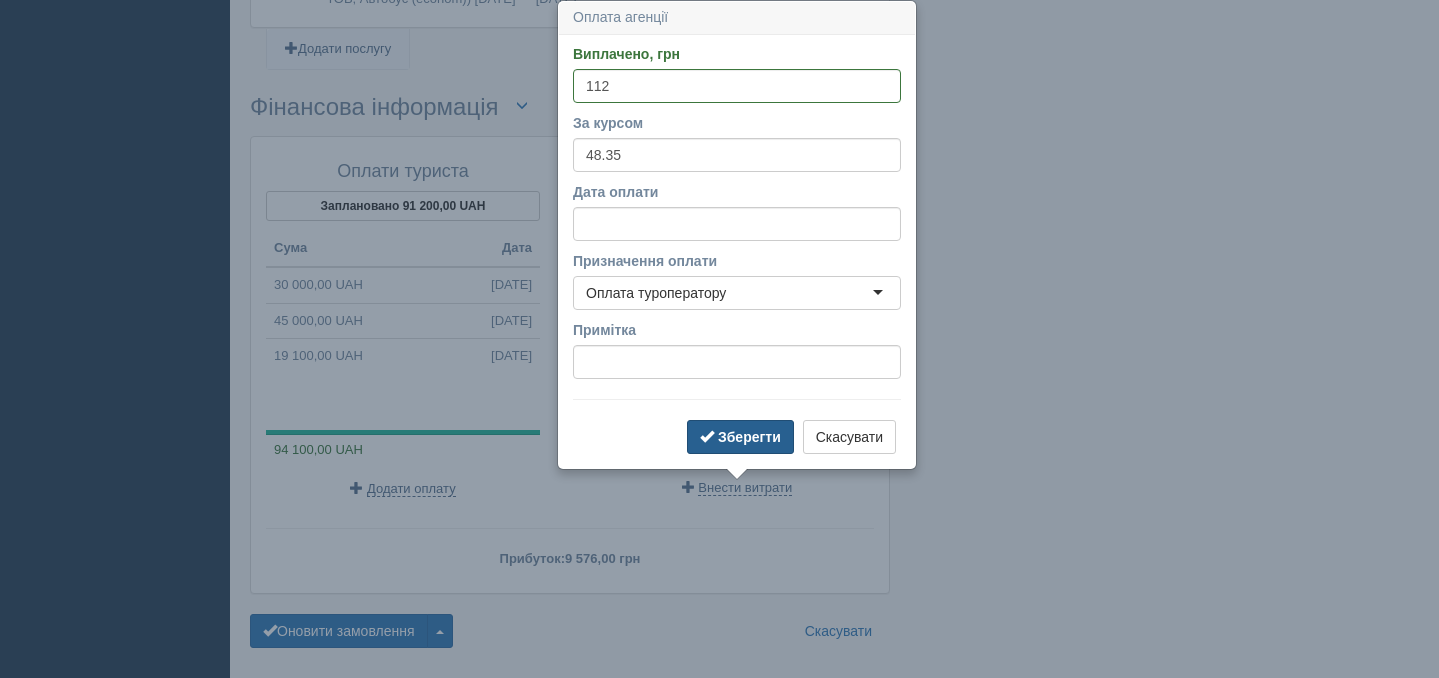 click on "Зберегти" at bounding box center (749, 437) 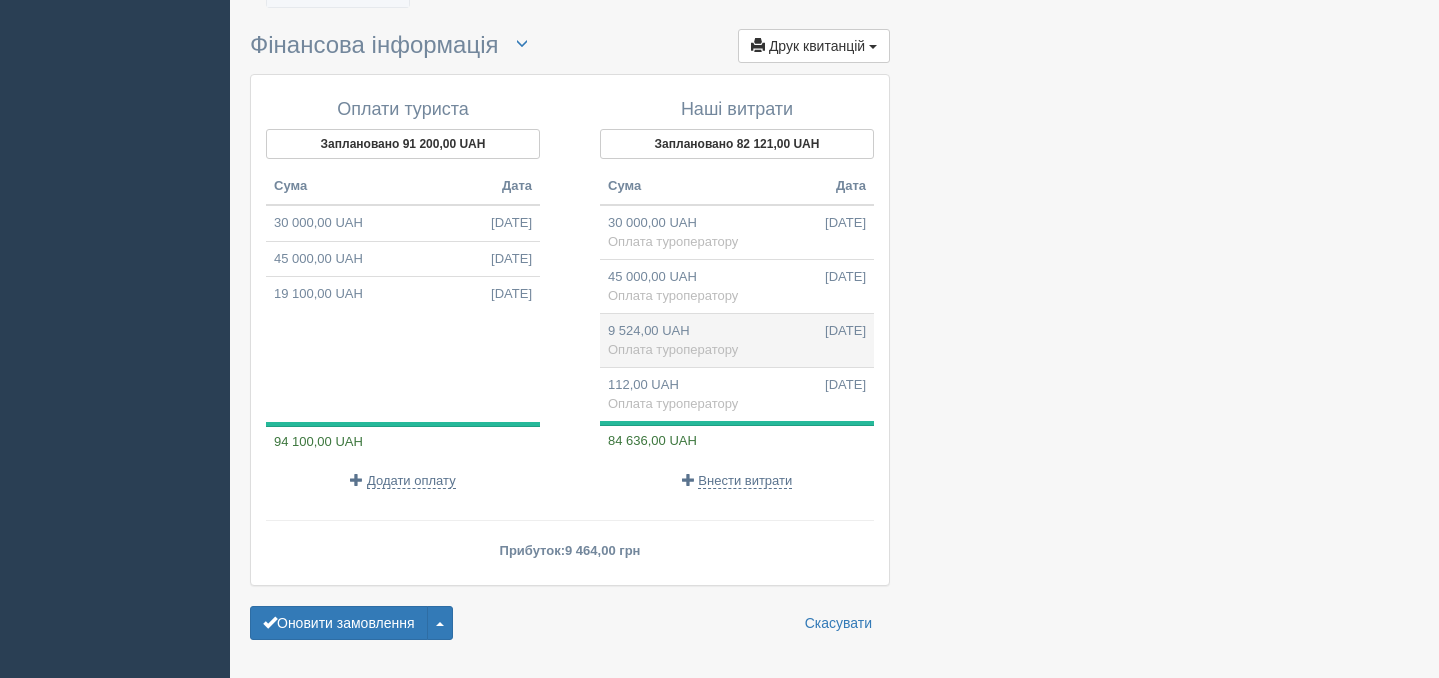scroll, scrollTop: 2251, scrollLeft: 0, axis: vertical 